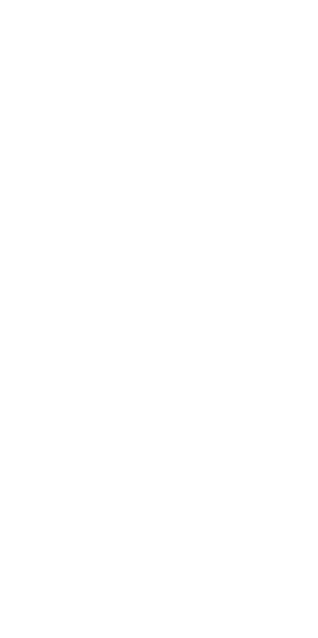 scroll, scrollTop: 0, scrollLeft: 0, axis: both 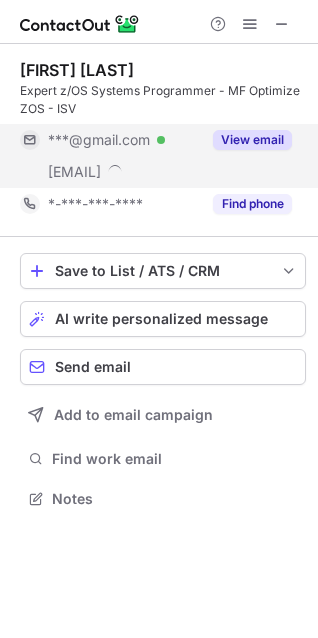 click on "View email" at bounding box center (252, 140) 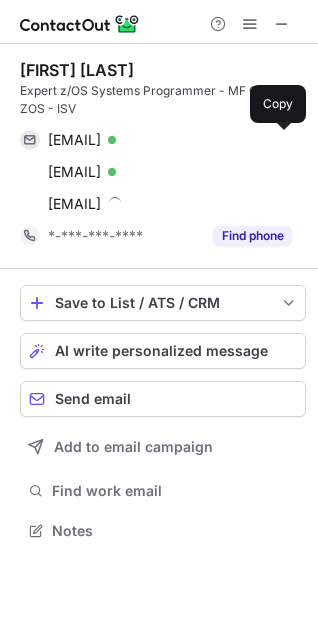 scroll, scrollTop: 10, scrollLeft: 10, axis: both 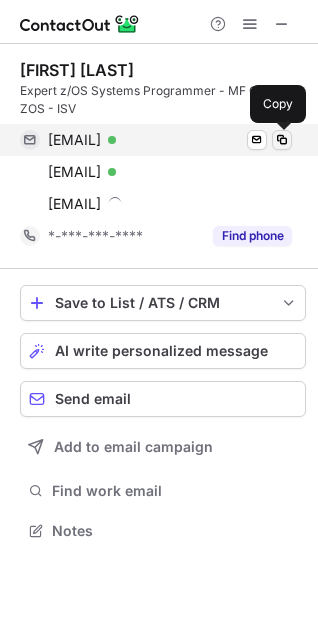 click at bounding box center (282, 140) 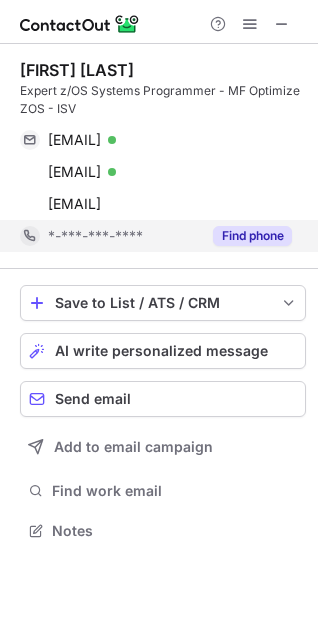click on "Find phone" at bounding box center [246, 236] 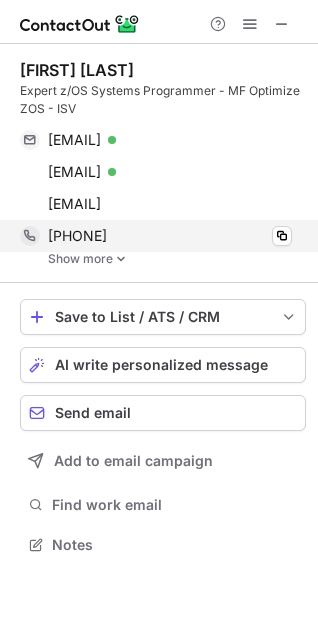 scroll, scrollTop: 10, scrollLeft: 10, axis: both 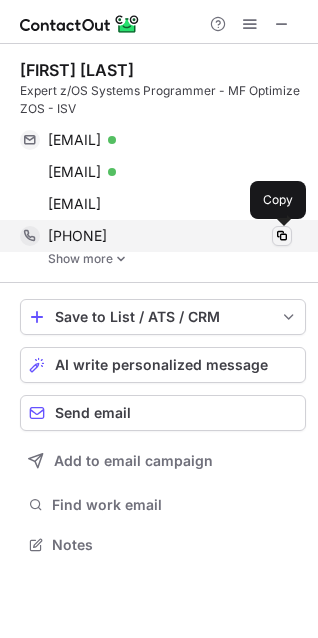 click at bounding box center [282, 236] 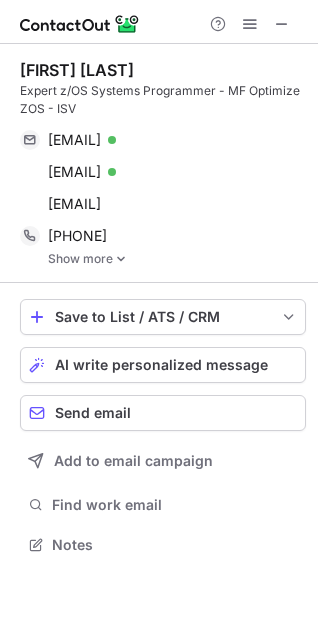 click on "Show more" at bounding box center [177, 259] 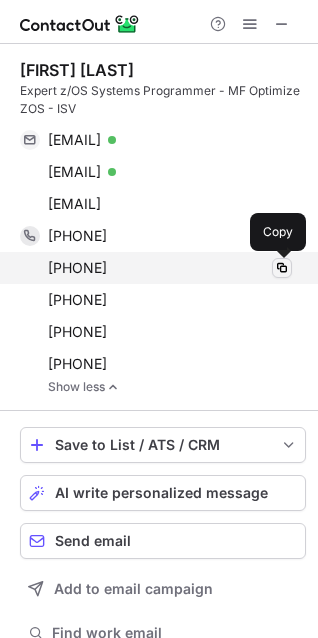 click at bounding box center [282, 268] 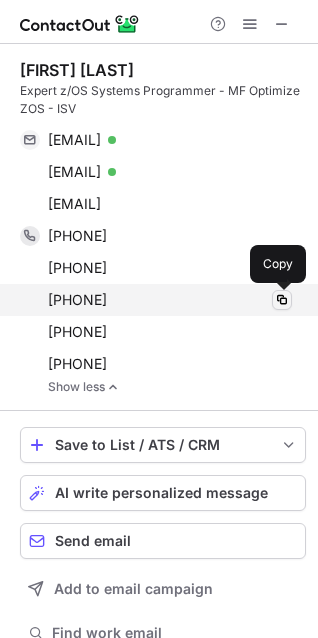 click at bounding box center [282, 300] 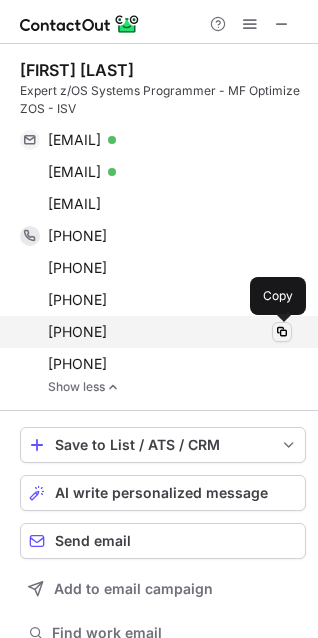 click at bounding box center (282, 332) 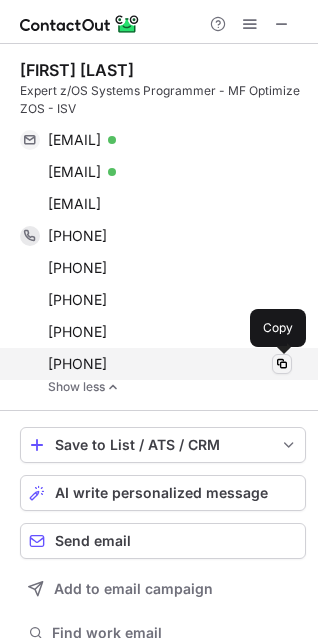 click at bounding box center [282, 364] 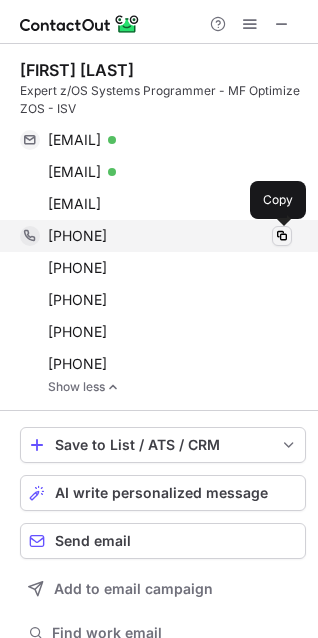 click at bounding box center (282, 236) 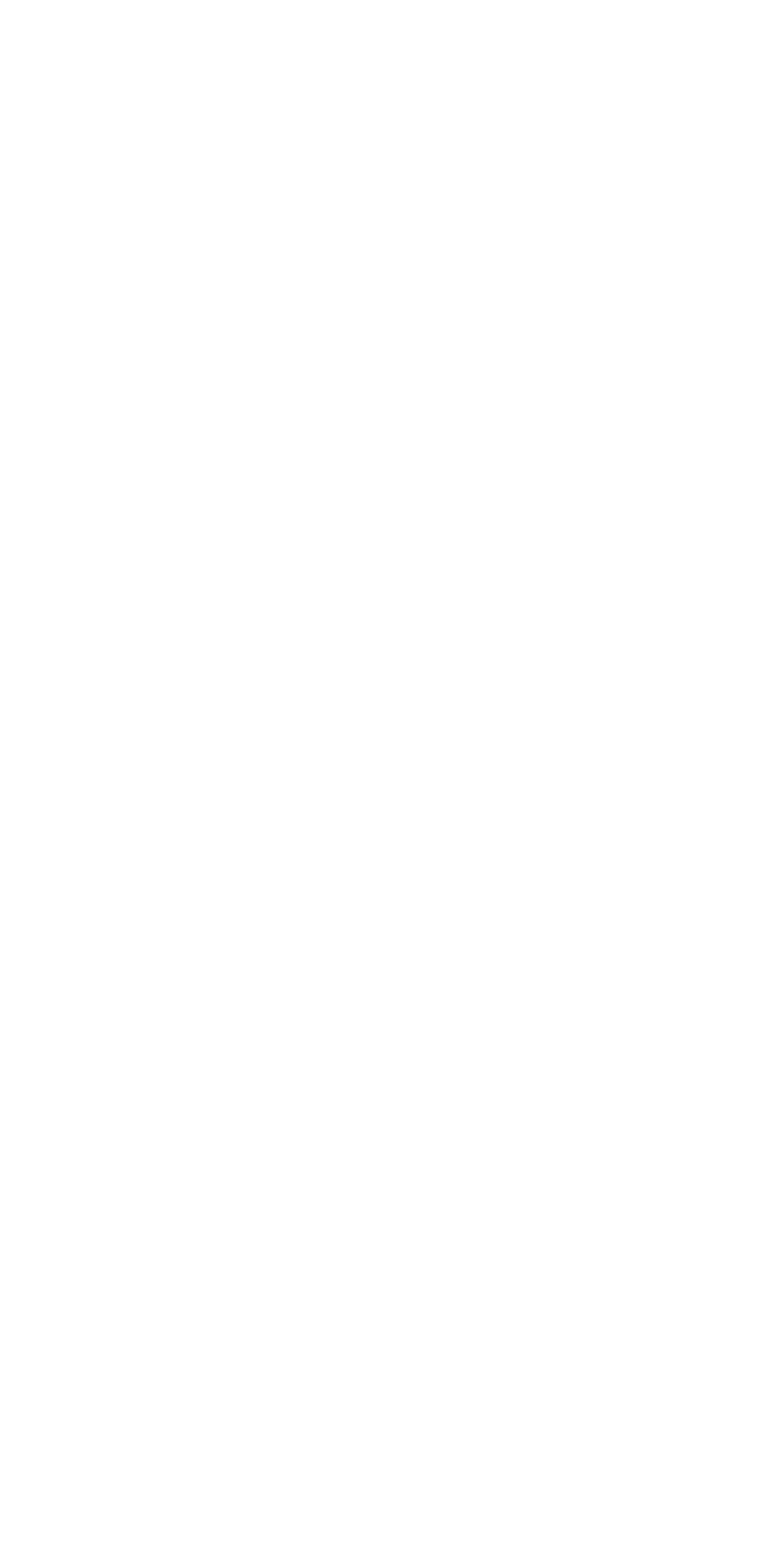 scroll, scrollTop: 0, scrollLeft: 0, axis: both 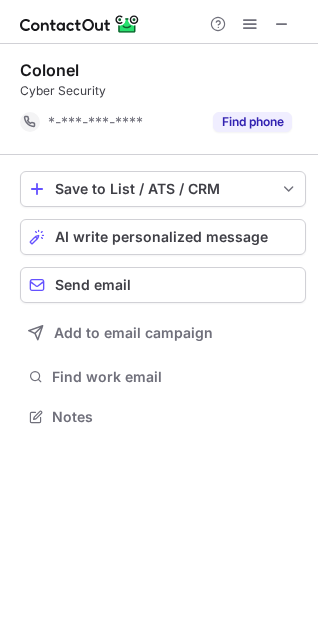 click at bounding box center (250, 24) 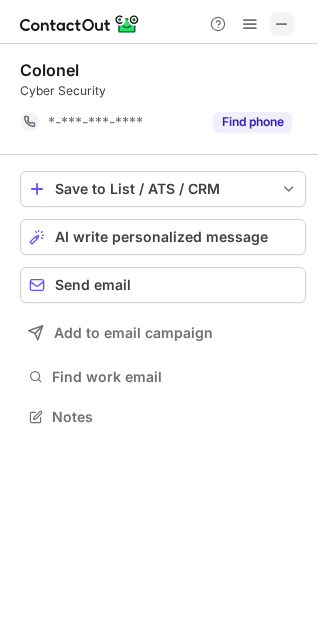 click at bounding box center [282, 24] 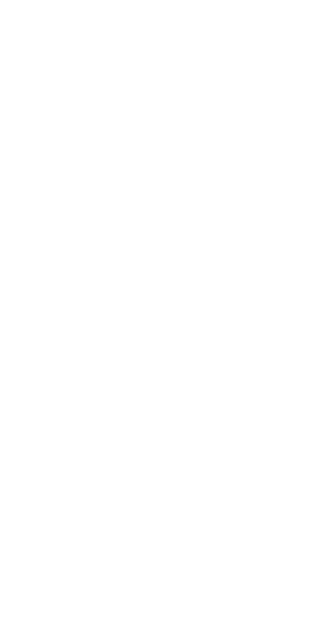scroll, scrollTop: 0, scrollLeft: 0, axis: both 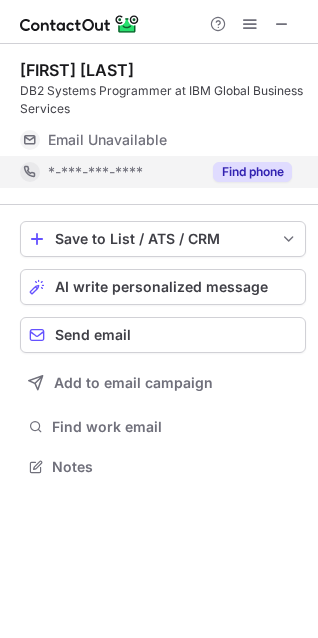 click on "Find phone" at bounding box center (252, 172) 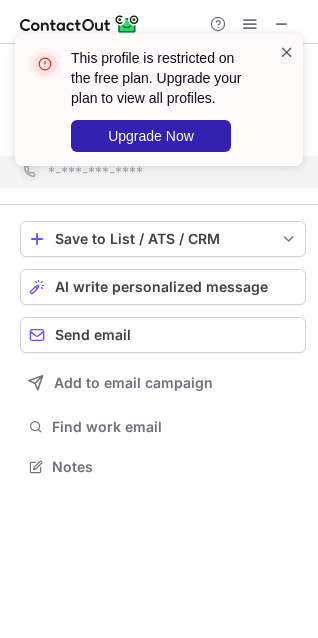 click at bounding box center [287, 52] 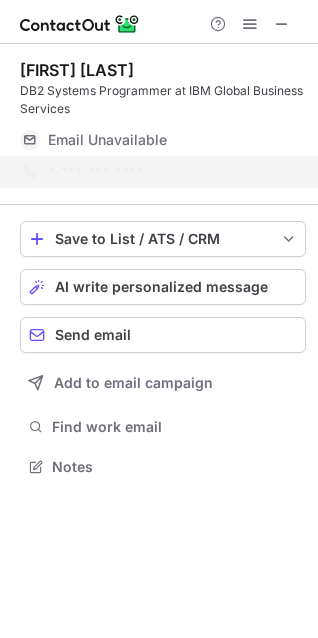 click on "This profile is restricted on the free plan. Upgrade your plan to view all profiles. Upgrade Now" at bounding box center [159, 108] 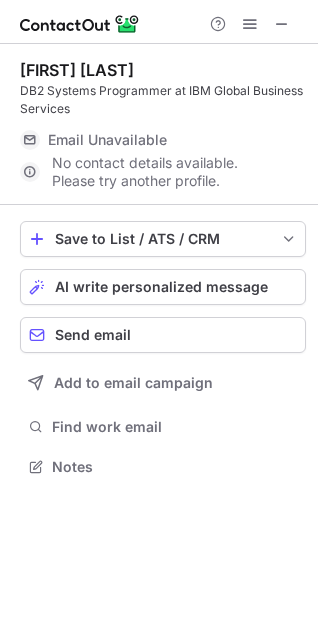 click at bounding box center (282, 24) 